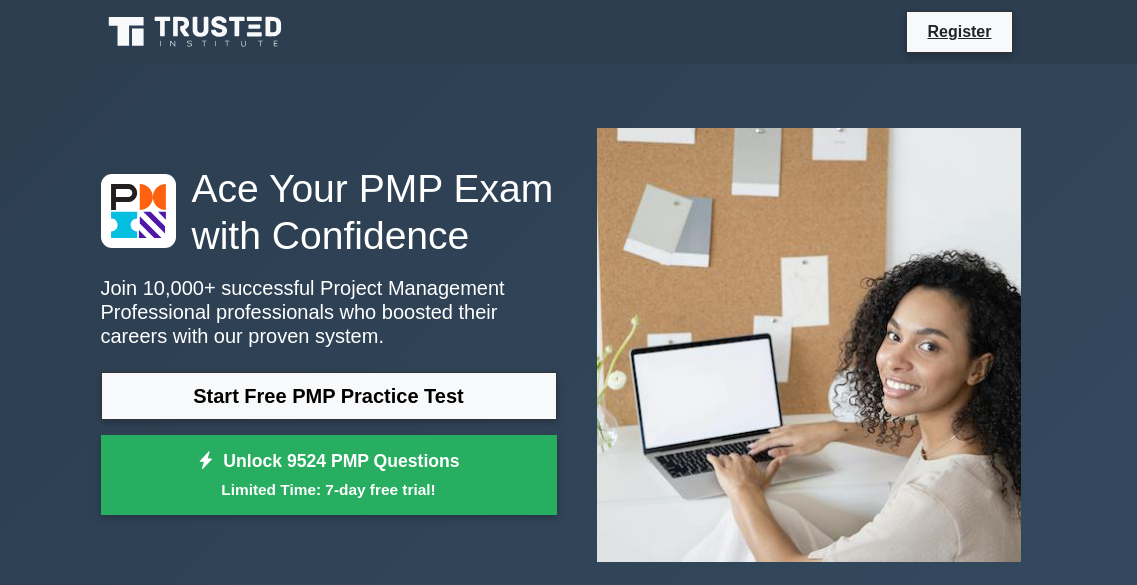 scroll, scrollTop: 0, scrollLeft: 0, axis: both 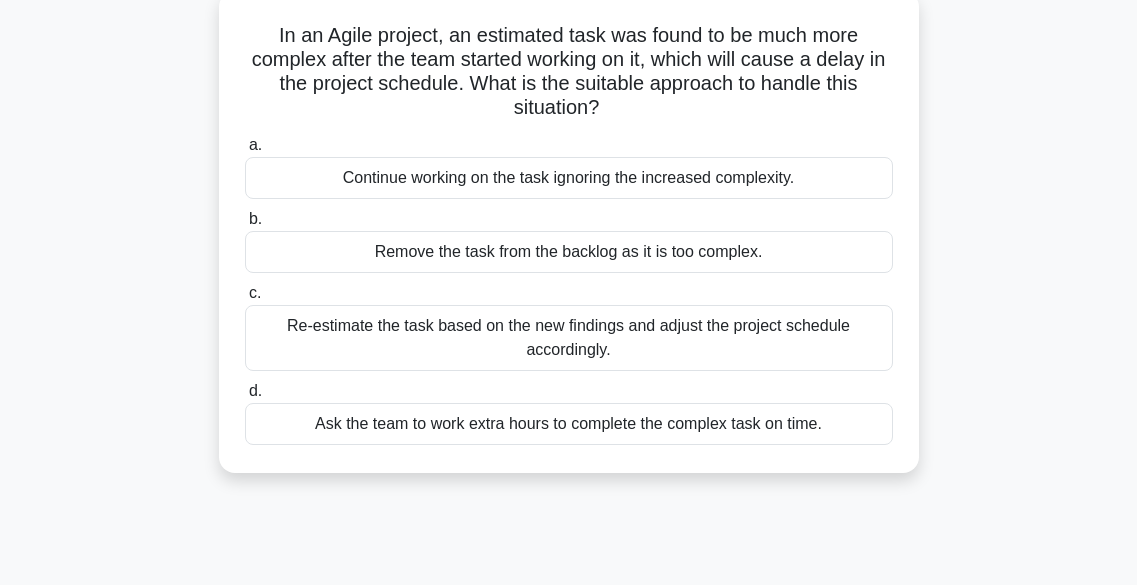 click on "Re-estimate the task based on the new findings and adjust the project schedule accordingly." at bounding box center (569, 338) 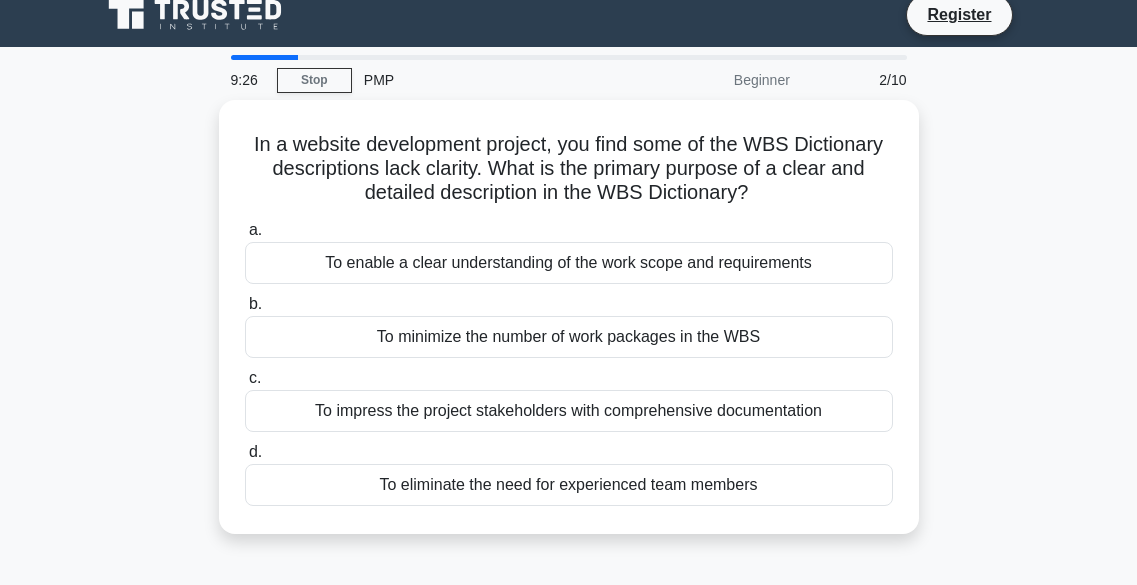 scroll, scrollTop: 0, scrollLeft: 0, axis: both 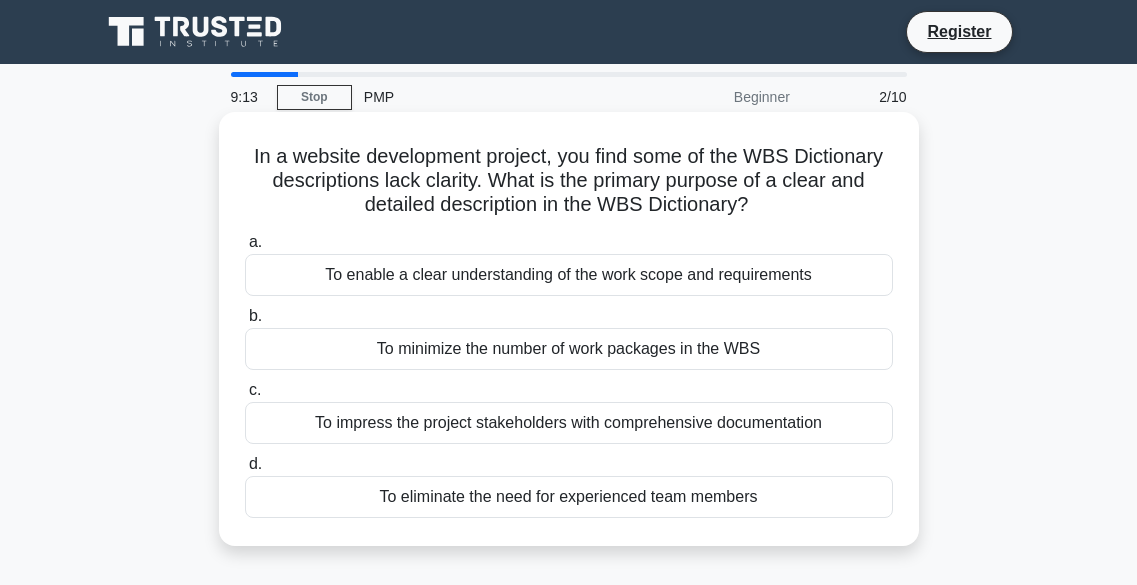 click on "To enable a clear understanding of the work scope and requirements" at bounding box center (569, 275) 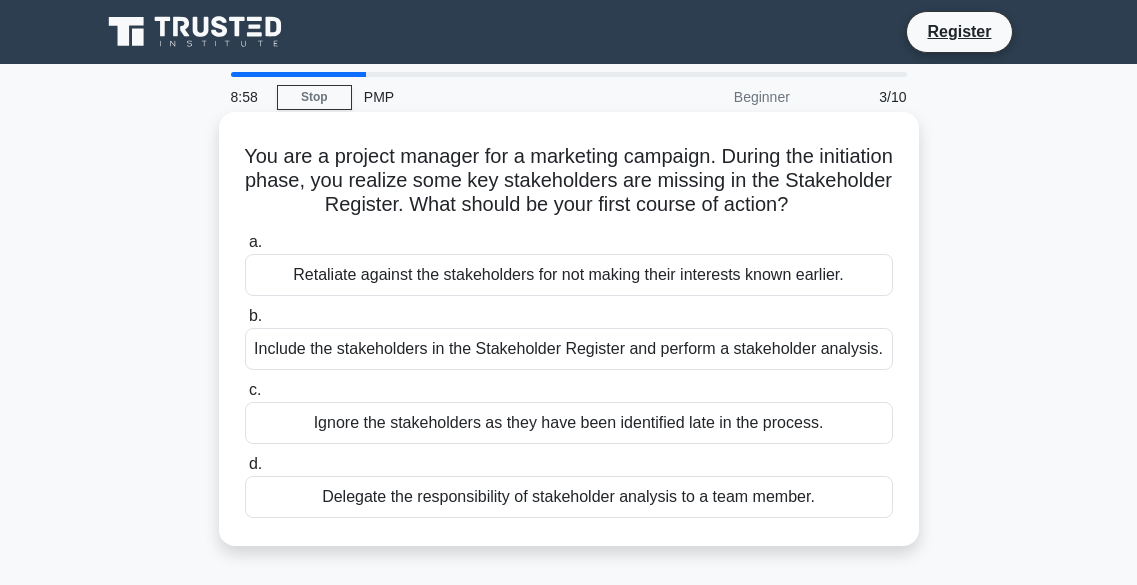 click on "Include the stakeholders in the Stakeholder Register and perform a stakeholder analysis." at bounding box center [569, 349] 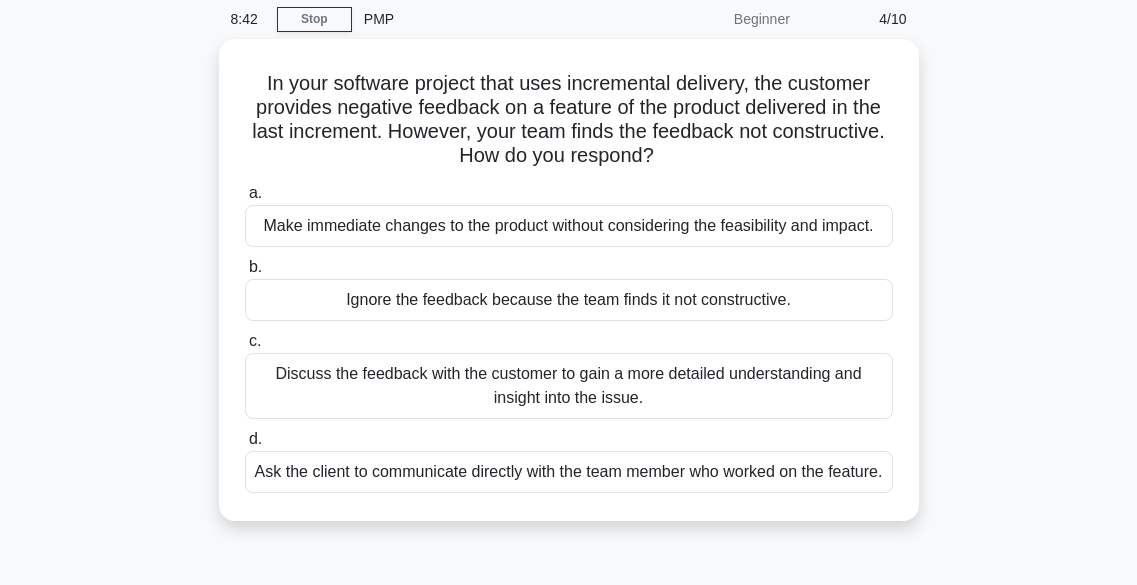 scroll, scrollTop: 79, scrollLeft: 0, axis: vertical 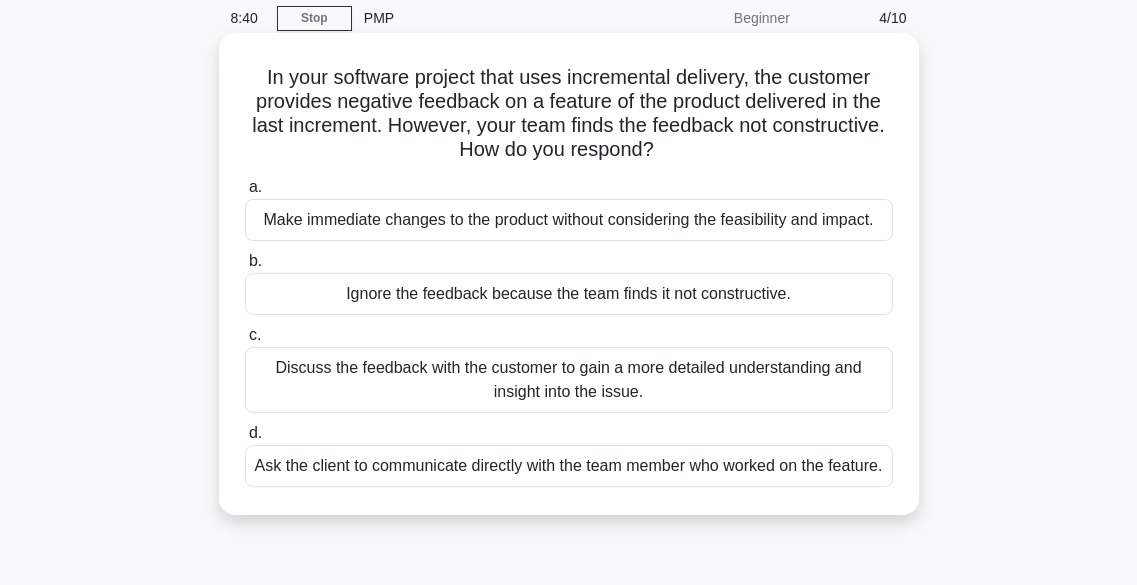 click on "Discuss the feedback with the customer to gain a more detailed understanding and insight into the issue." at bounding box center (569, 380) 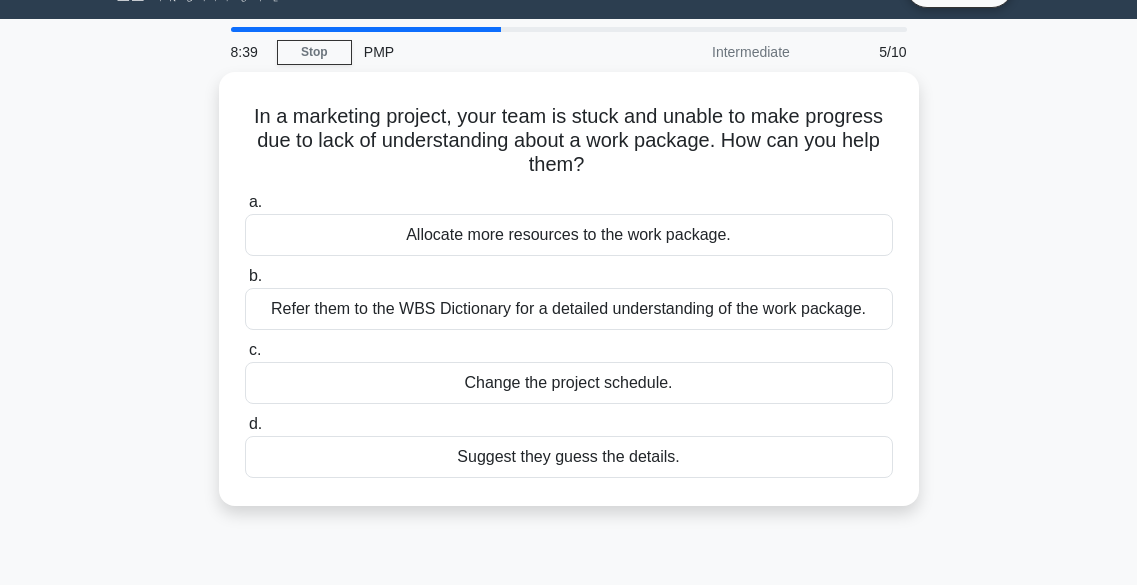 scroll, scrollTop: 0, scrollLeft: 0, axis: both 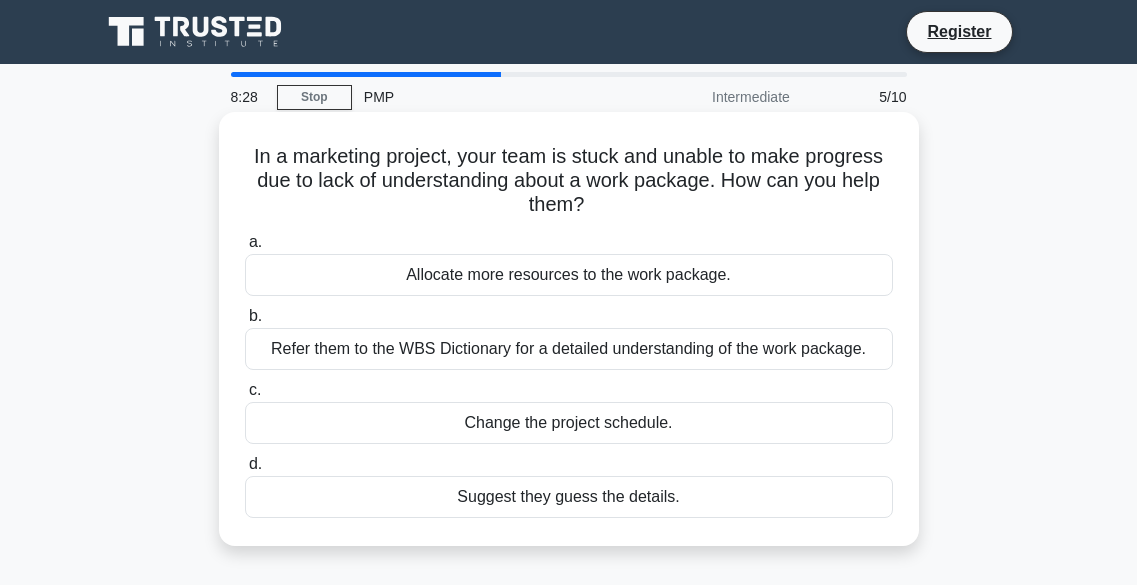 click on "Refer them to the WBS Dictionary for a detailed understanding of the work package." at bounding box center [569, 349] 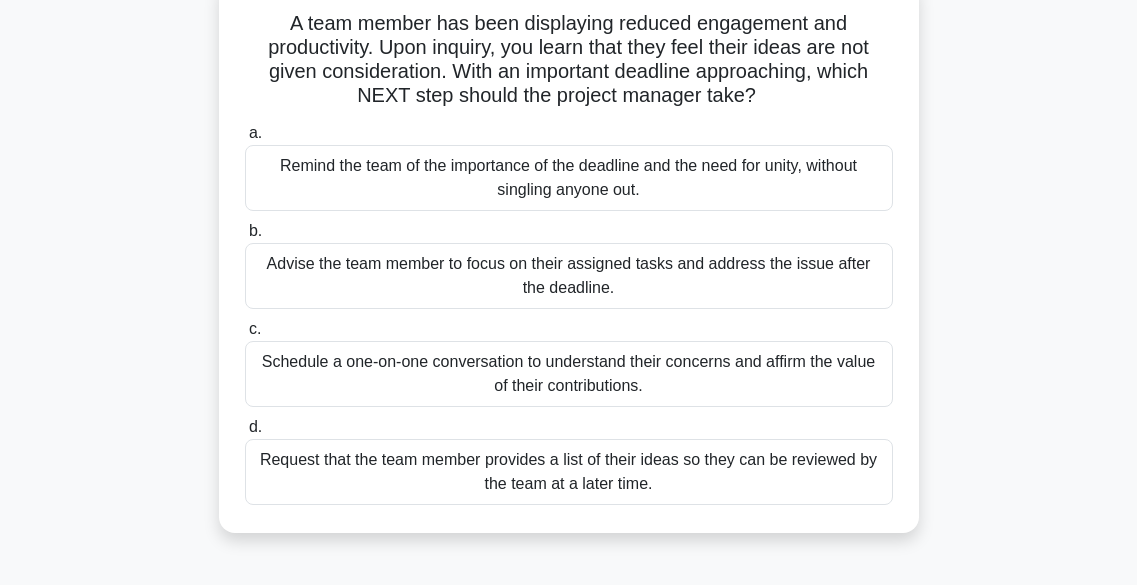 scroll, scrollTop: 116, scrollLeft: 0, axis: vertical 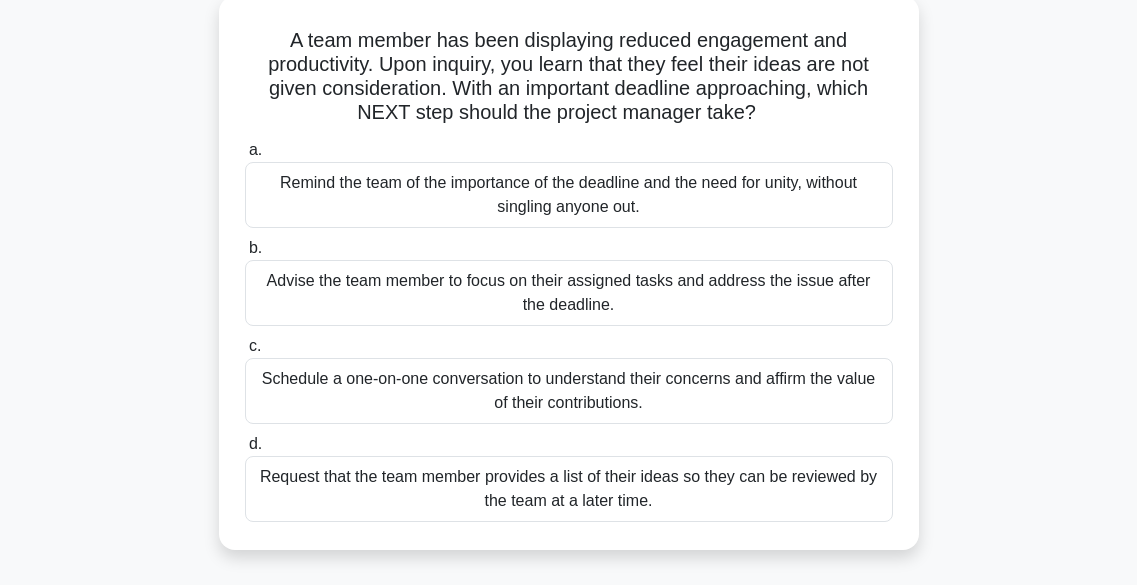 click on "Remind the team of the importance of the deadline and the need for unity, without singling anyone out." at bounding box center [569, 195] 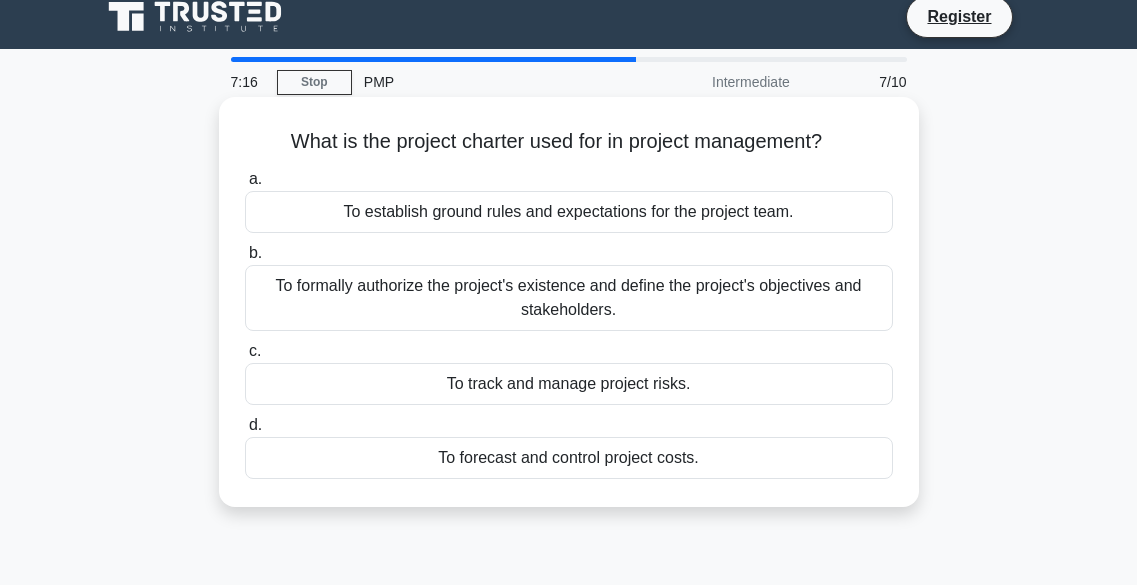 scroll, scrollTop: 0, scrollLeft: 0, axis: both 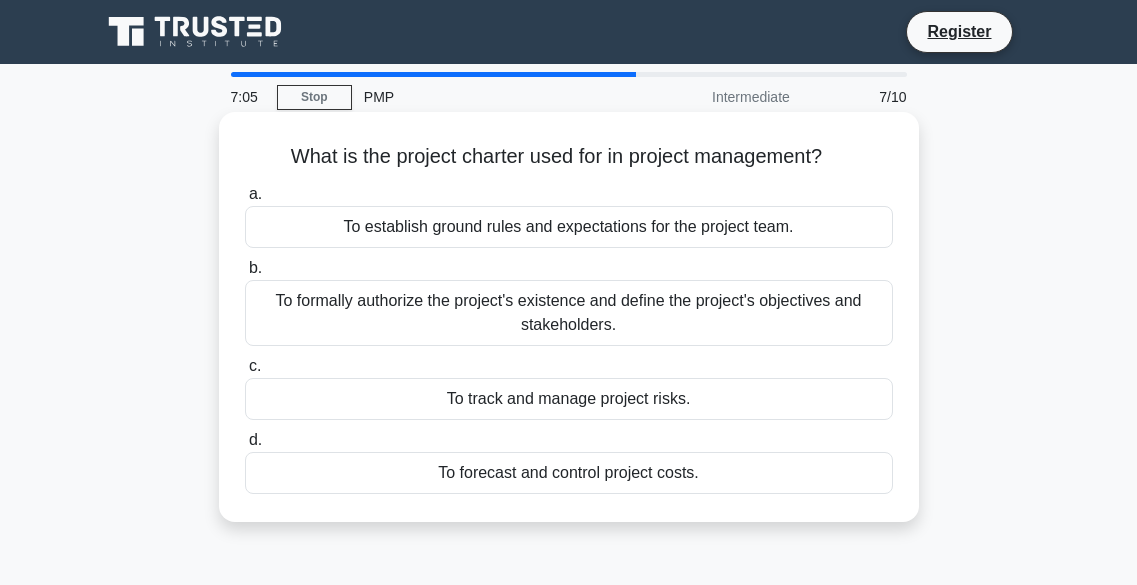 click on "To formally authorize the project's existence and define the project's objectives and stakeholders." at bounding box center [569, 313] 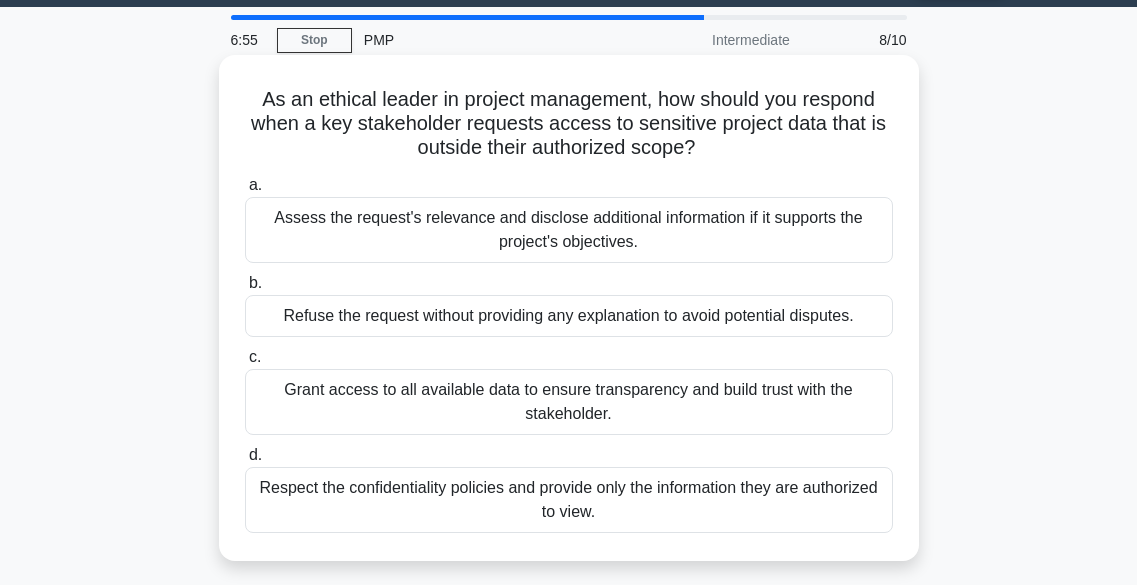 scroll, scrollTop: 59, scrollLeft: 0, axis: vertical 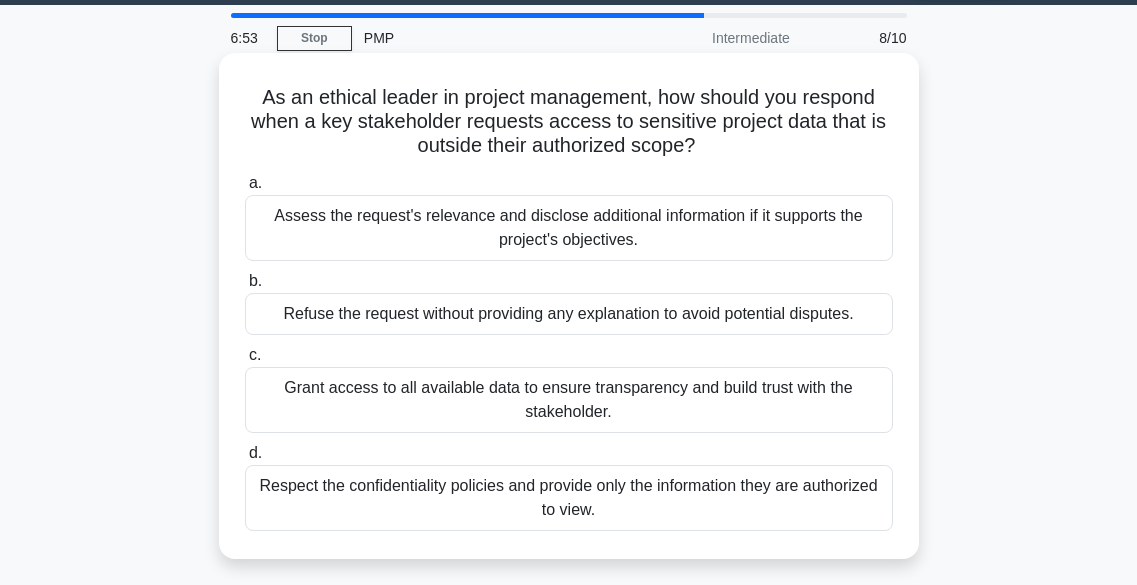 click on "Respect the confidentiality policies and provide only the information they are authorized to view." at bounding box center [569, 498] 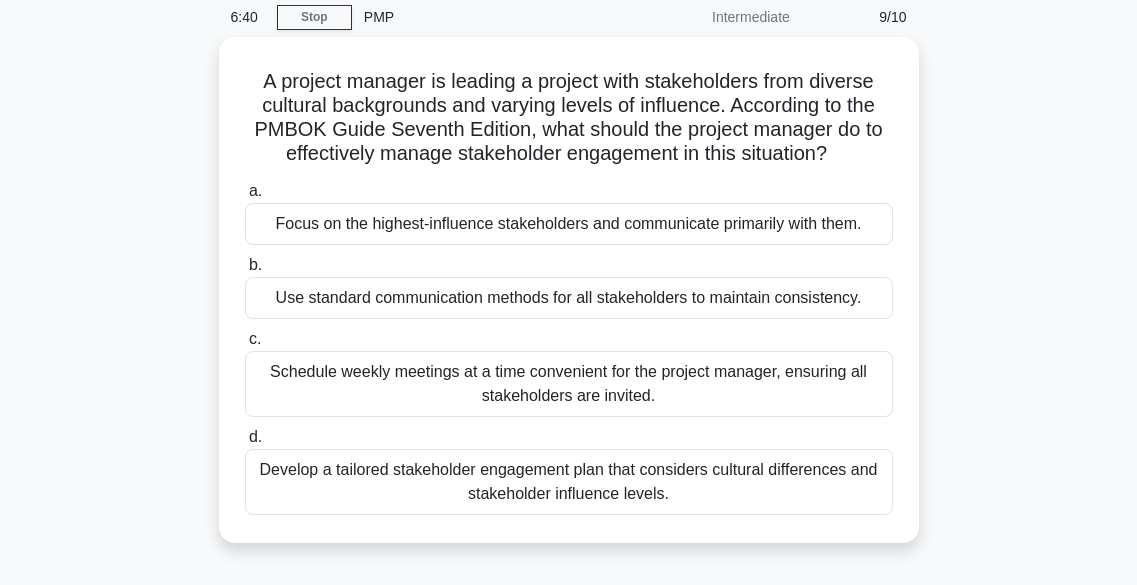 scroll, scrollTop: 82, scrollLeft: 0, axis: vertical 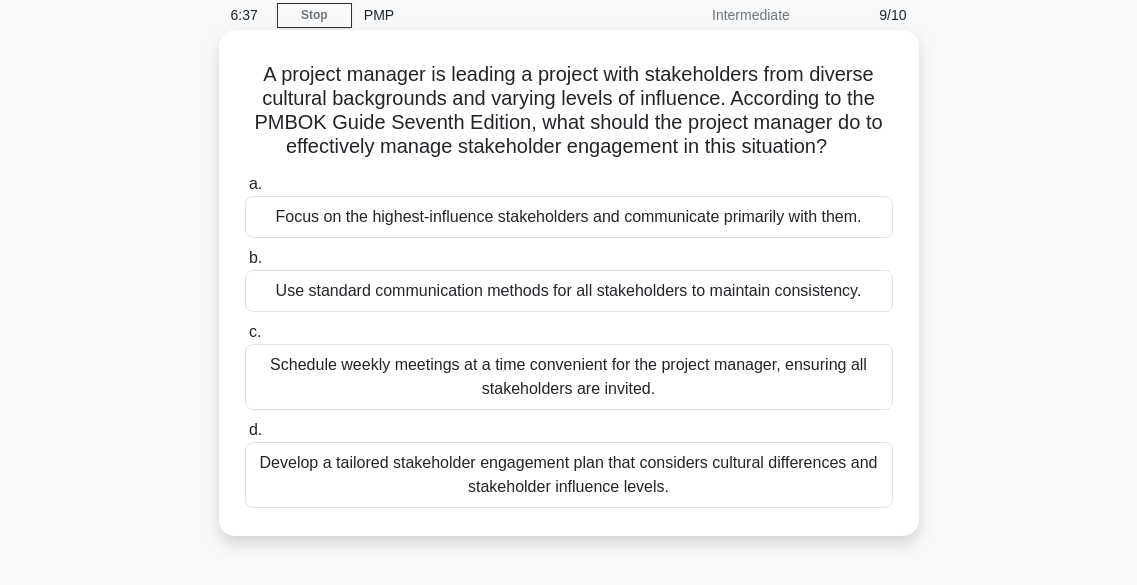click on "Develop a tailored stakeholder engagement plan that considers cultural differences and stakeholder influence levels." at bounding box center [569, 475] 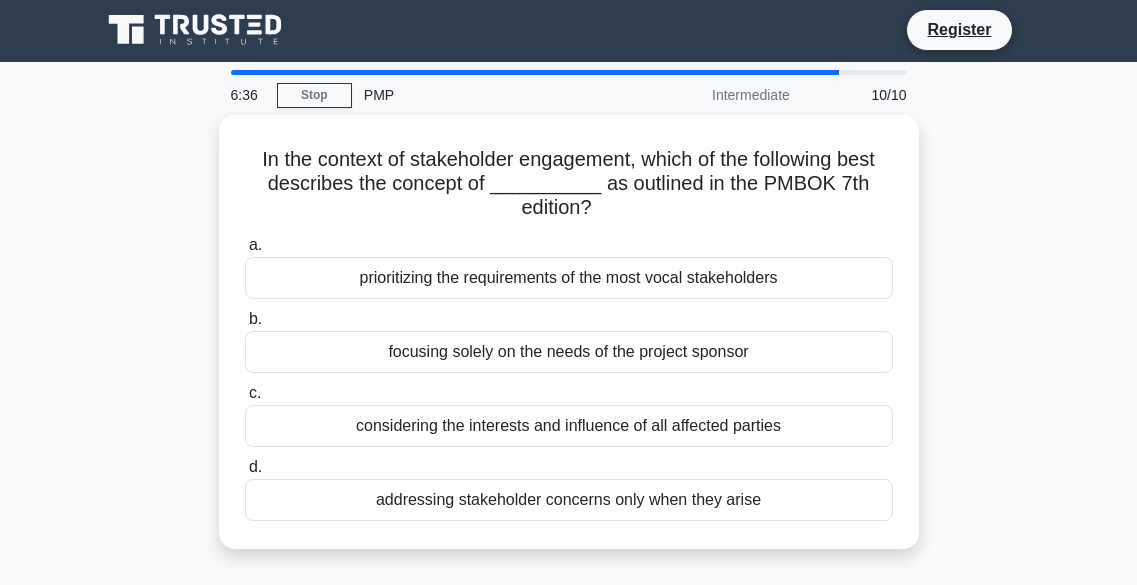 scroll, scrollTop: 0, scrollLeft: 0, axis: both 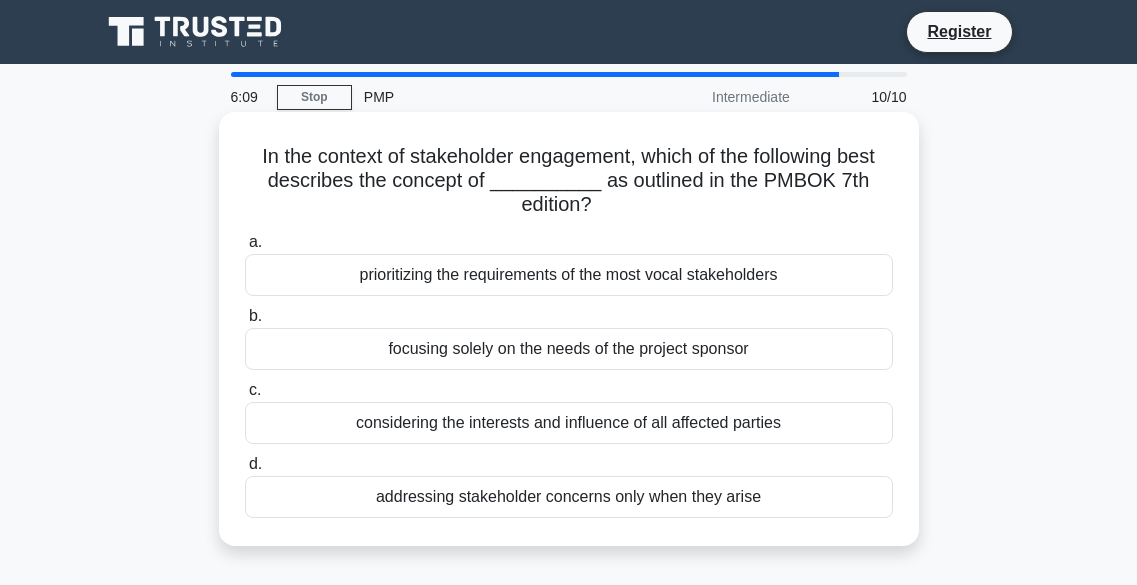click on "considering the interests and influence of all affected parties" at bounding box center (569, 423) 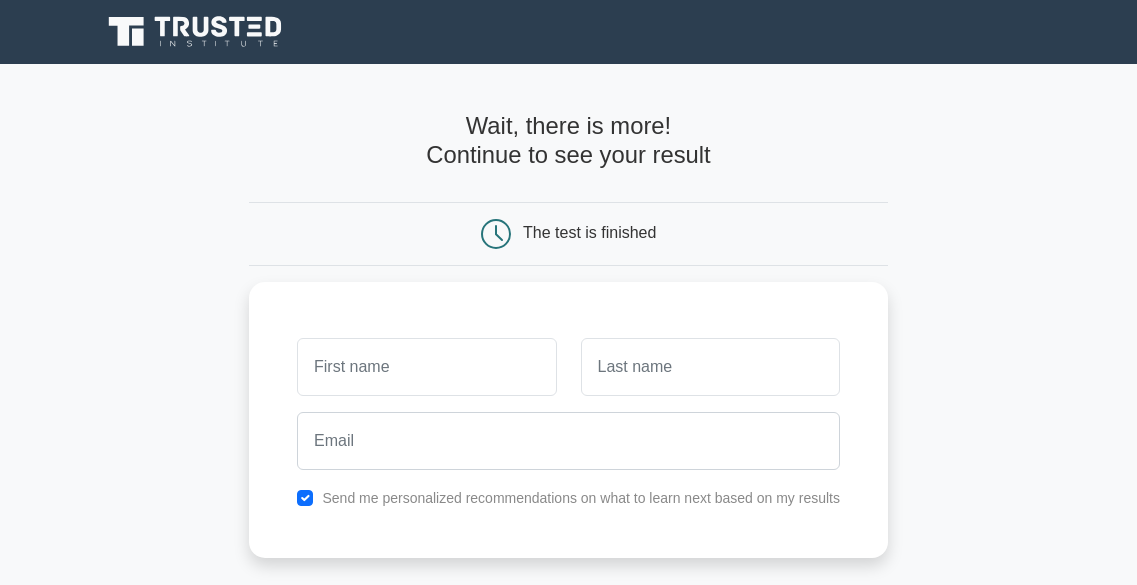 scroll, scrollTop: 0, scrollLeft: 0, axis: both 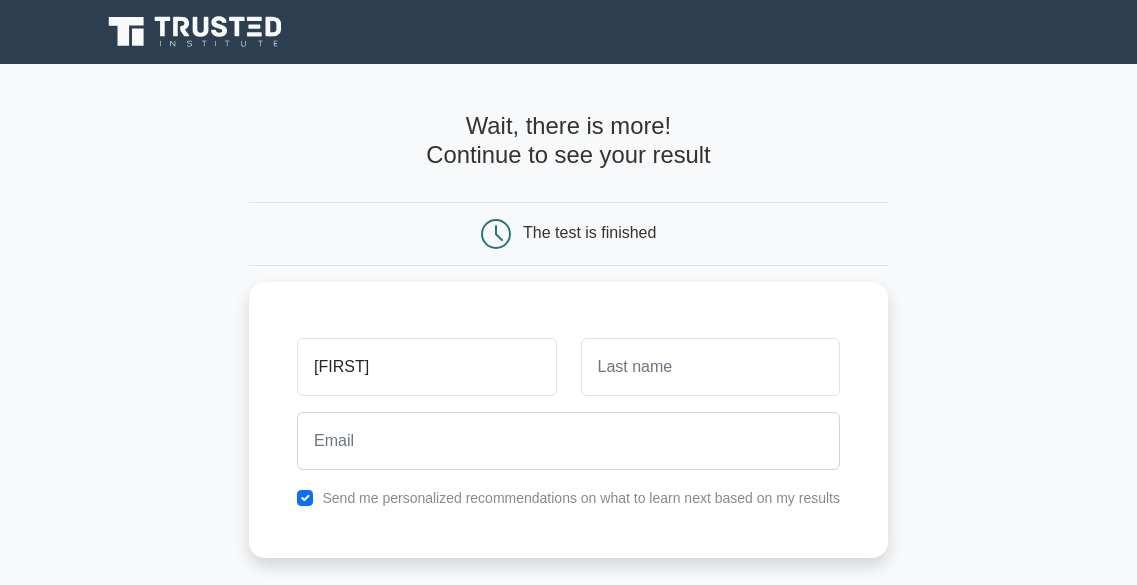 type on "[FIRST]" 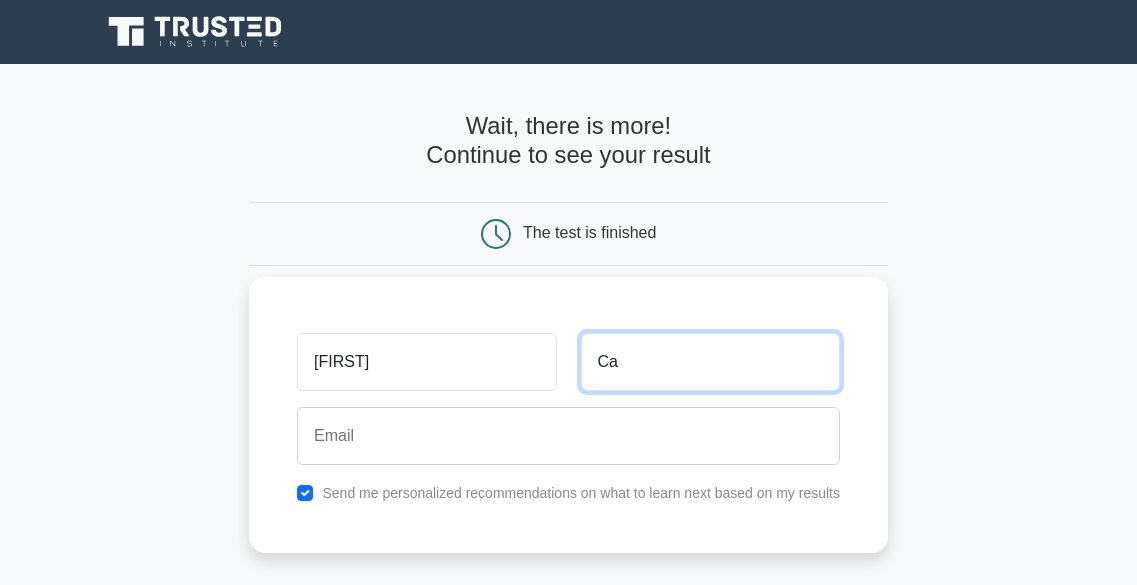 type on "Ca" 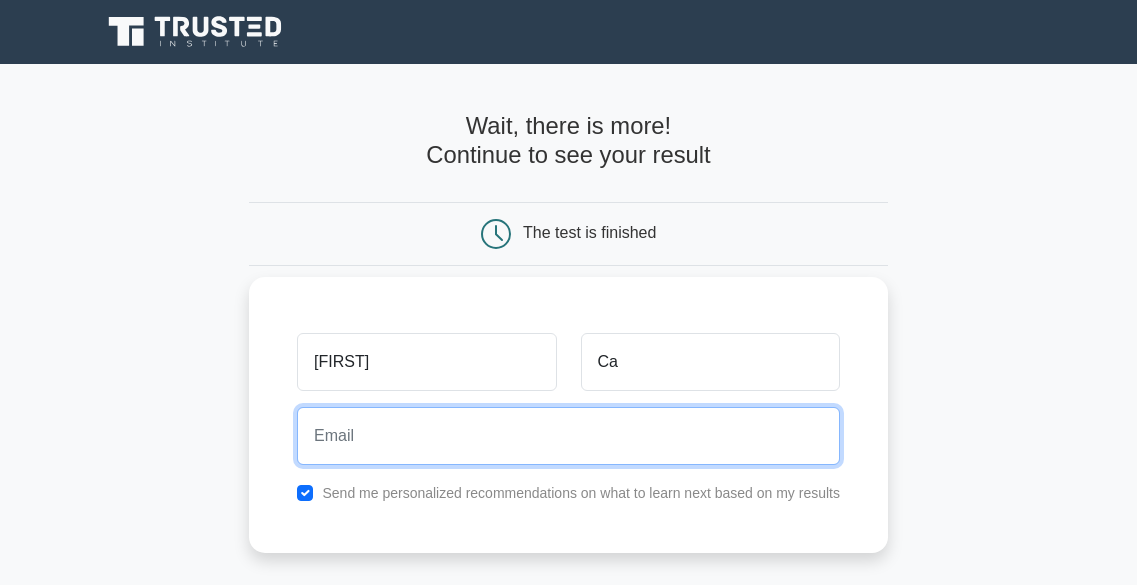 click at bounding box center [568, 436] 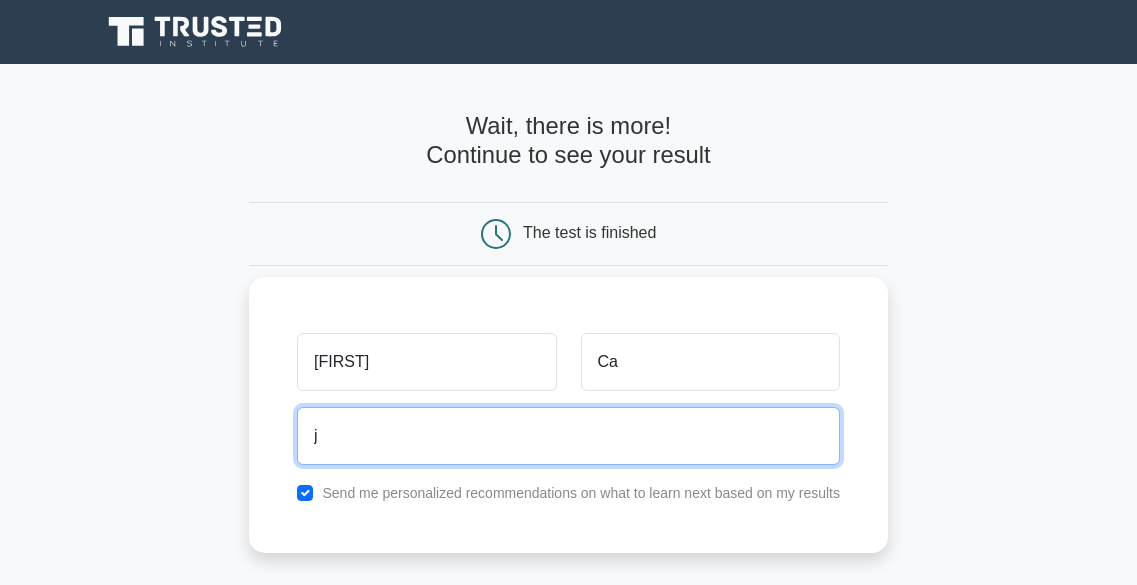 type on "jessicacathro@yahoo.com" 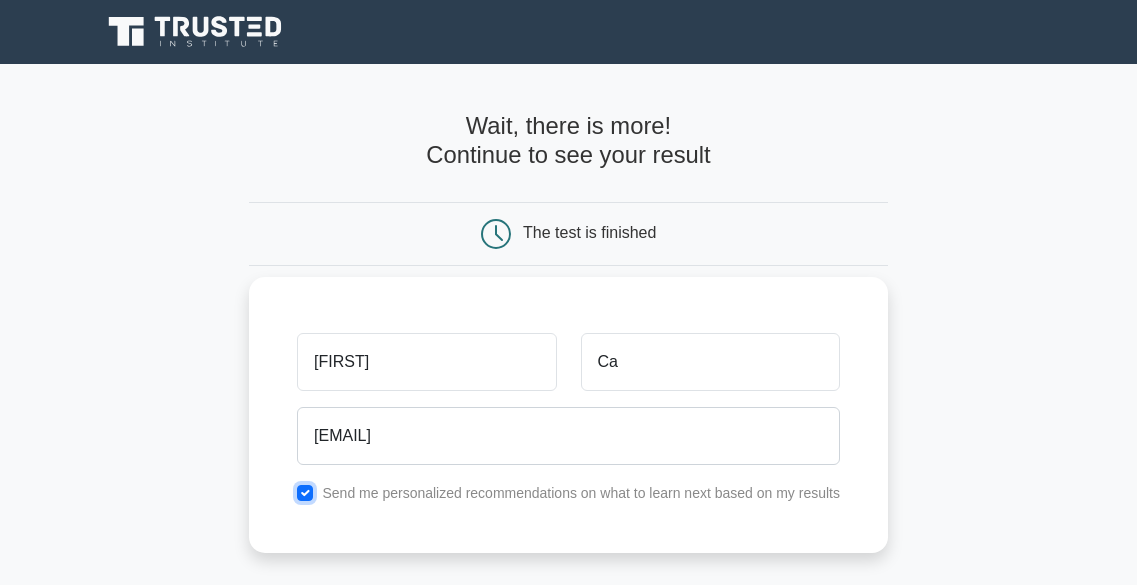 click at bounding box center (305, 493) 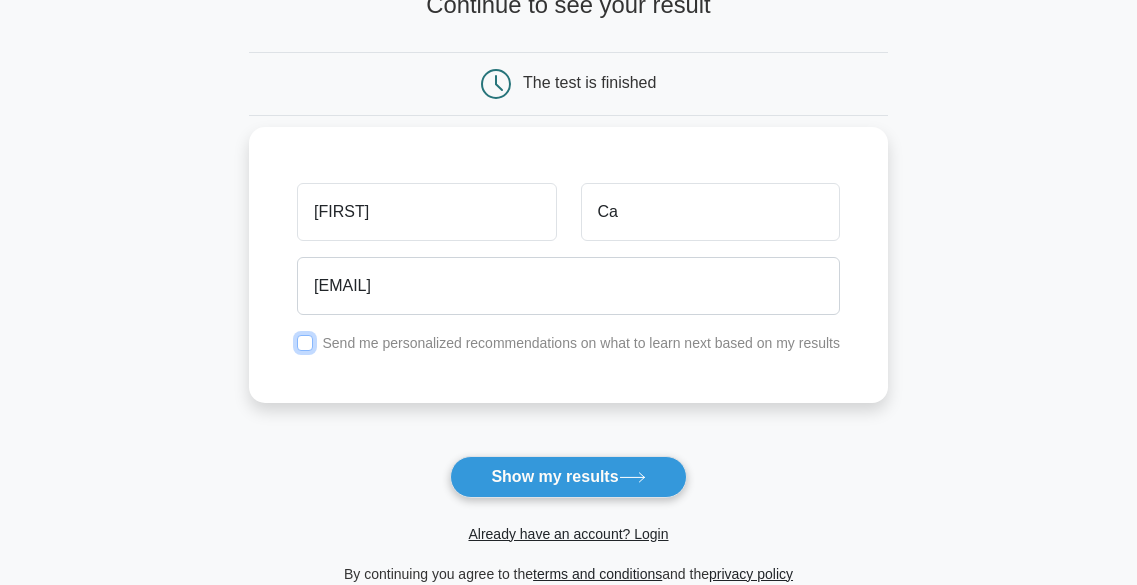 scroll, scrollTop: 153, scrollLeft: 0, axis: vertical 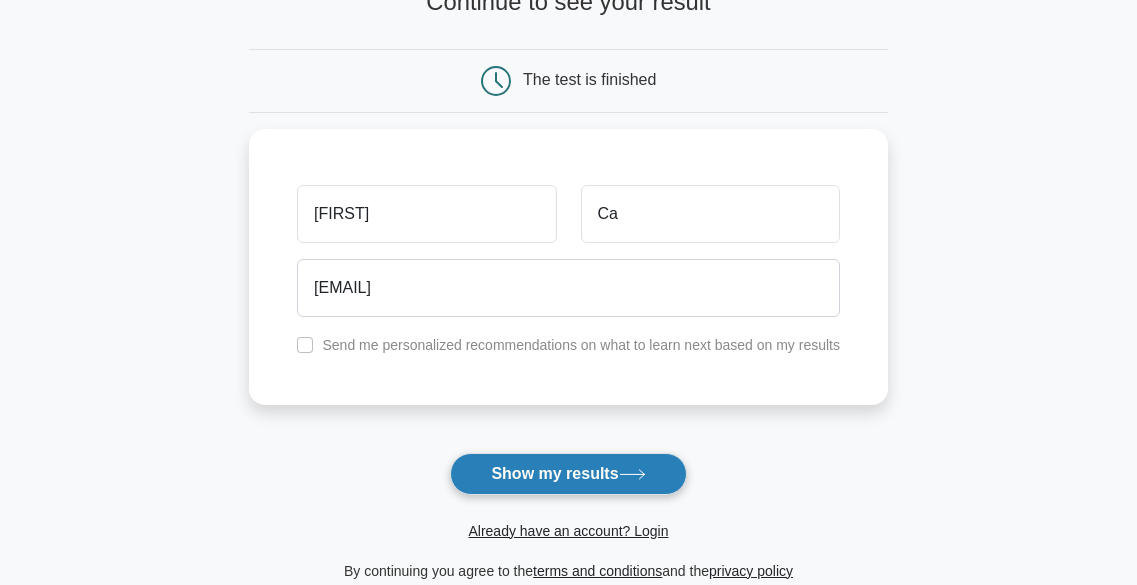 click on "Show my results" at bounding box center [568, 474] 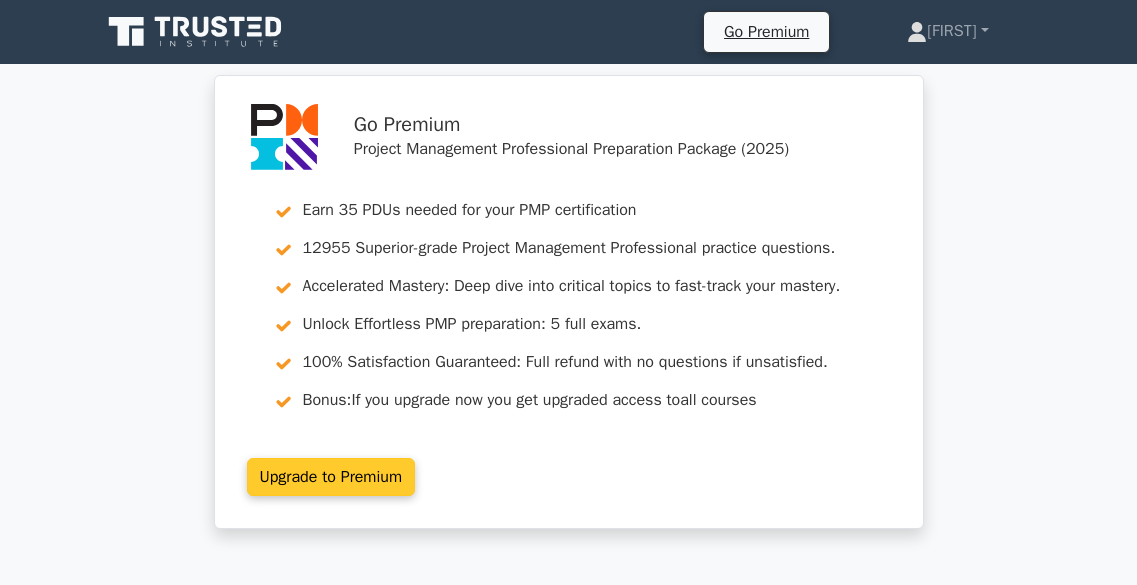 scroll, scrollTop: 0, scrollLeft: 0, axis: both 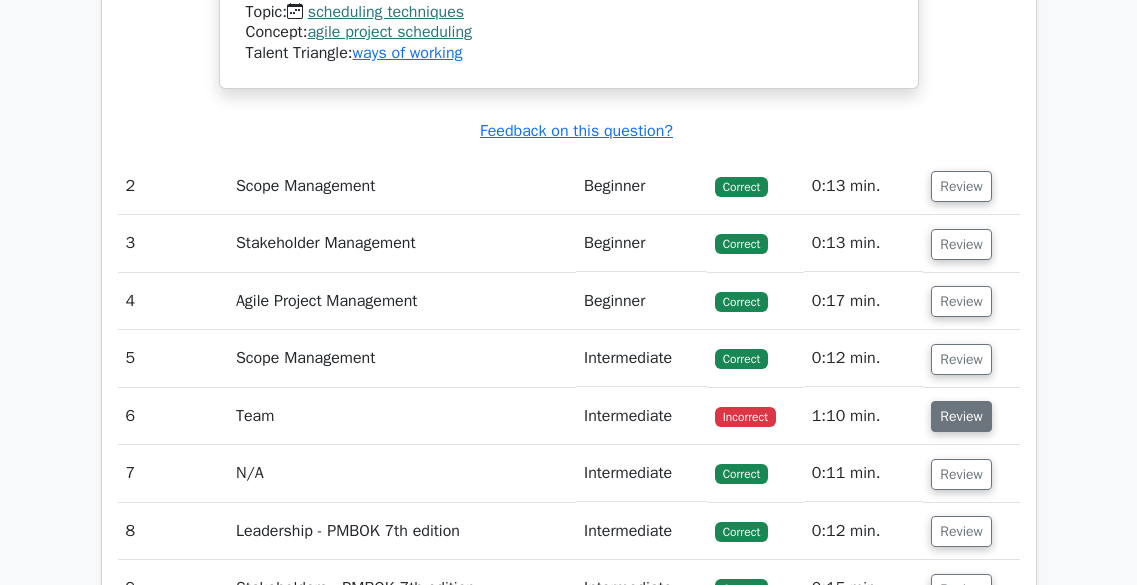 click on "Review" at bounding box center (961, 416) 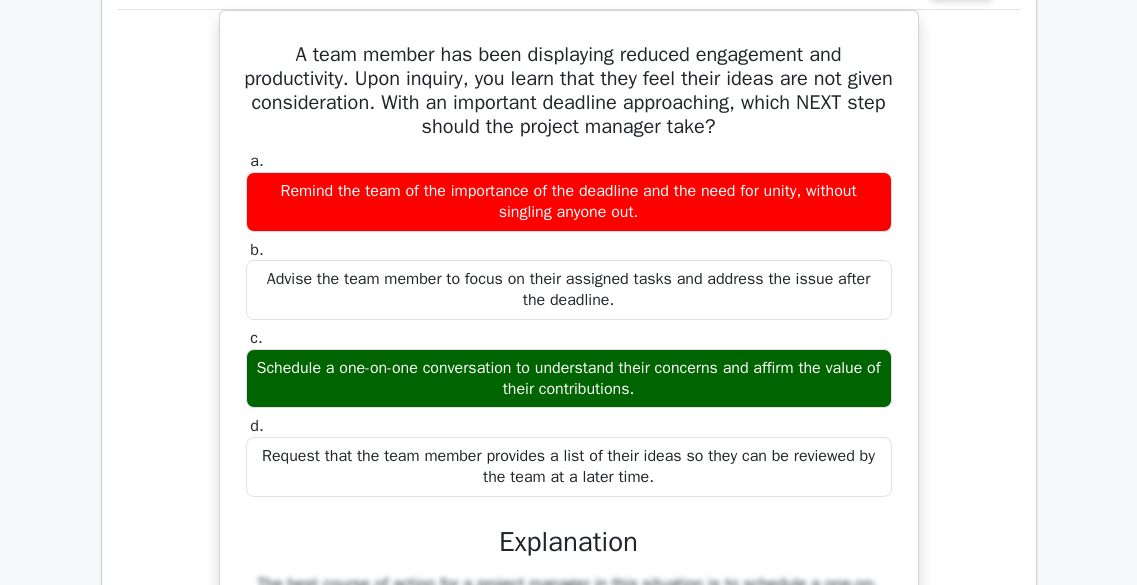 scroll, scrollTop: 2797, scrollLeft: 0, axis: vertical 